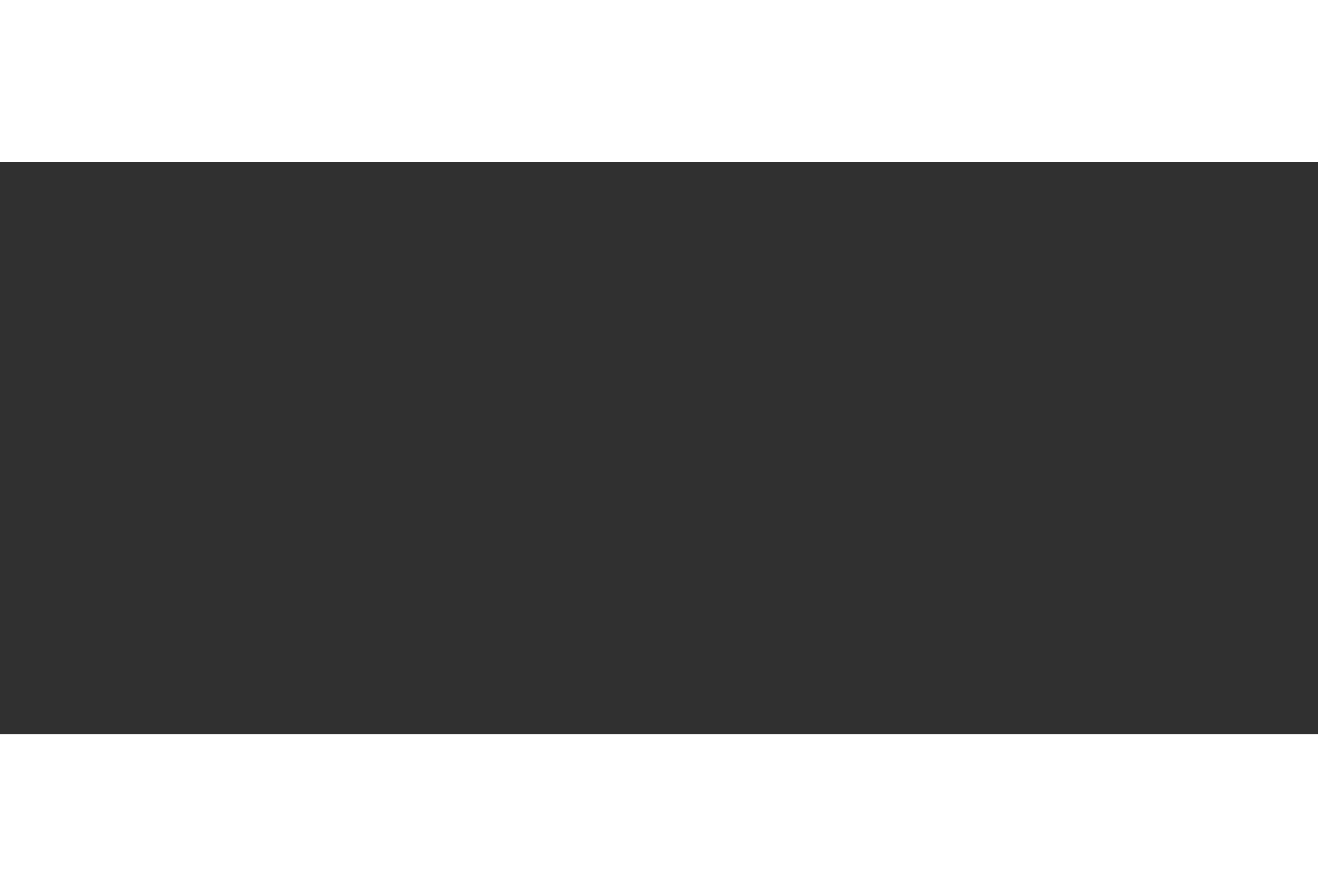 scroll, scrollTop: 0, scrollLeft: 0, axis: both 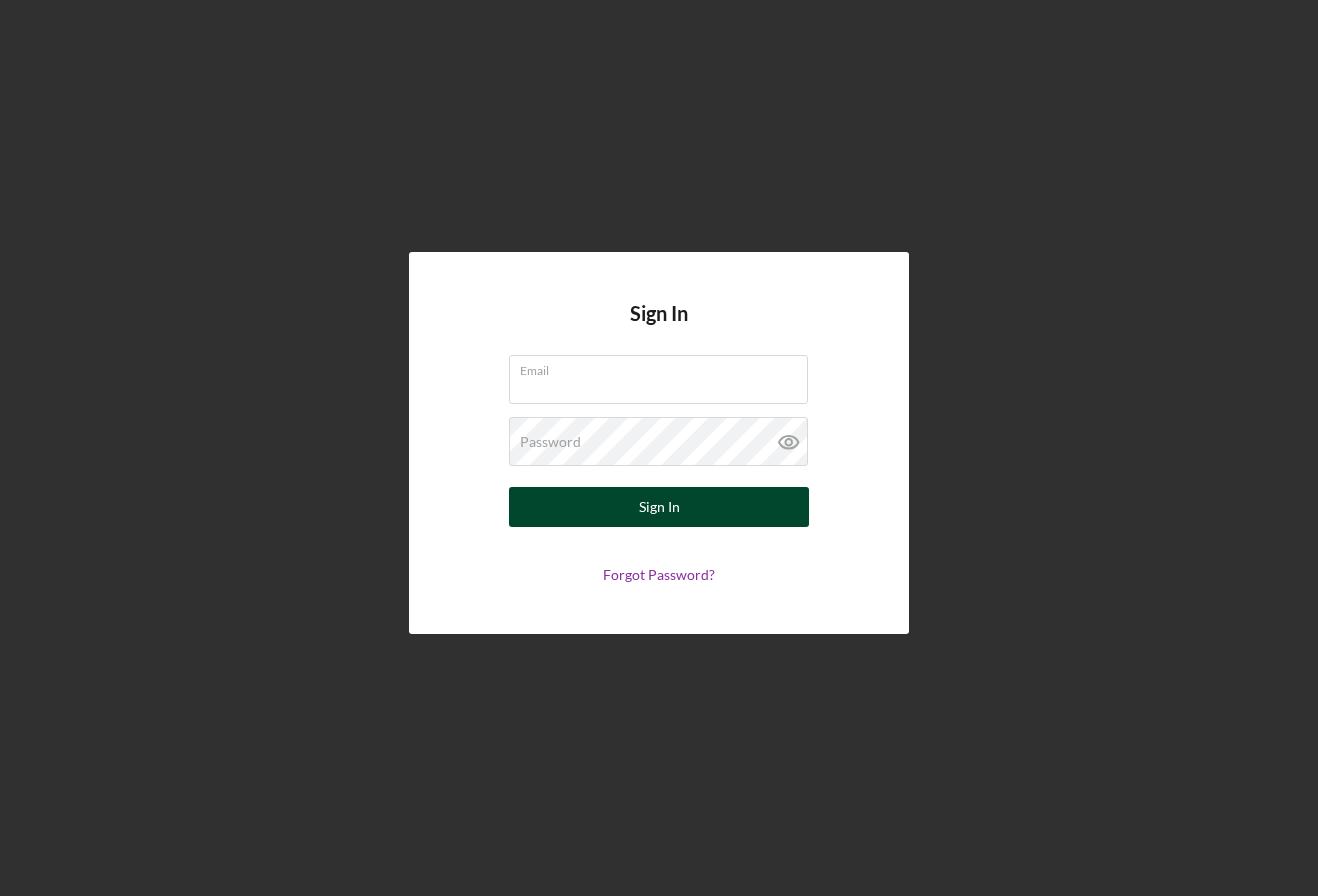 type on "lfdemoapplication+81@gmail.com" 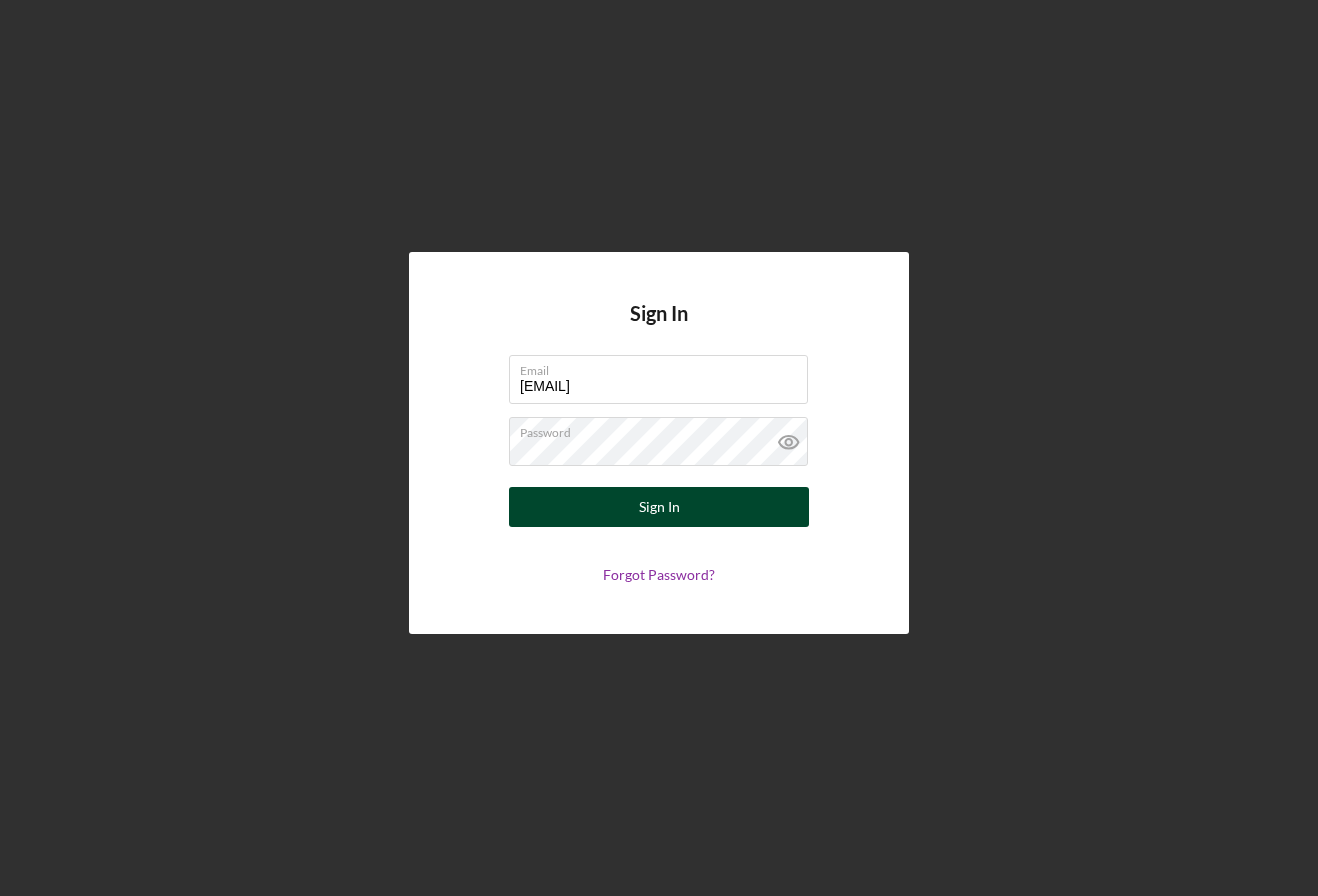 click on "Sign In" at bounding box center (659, 507) 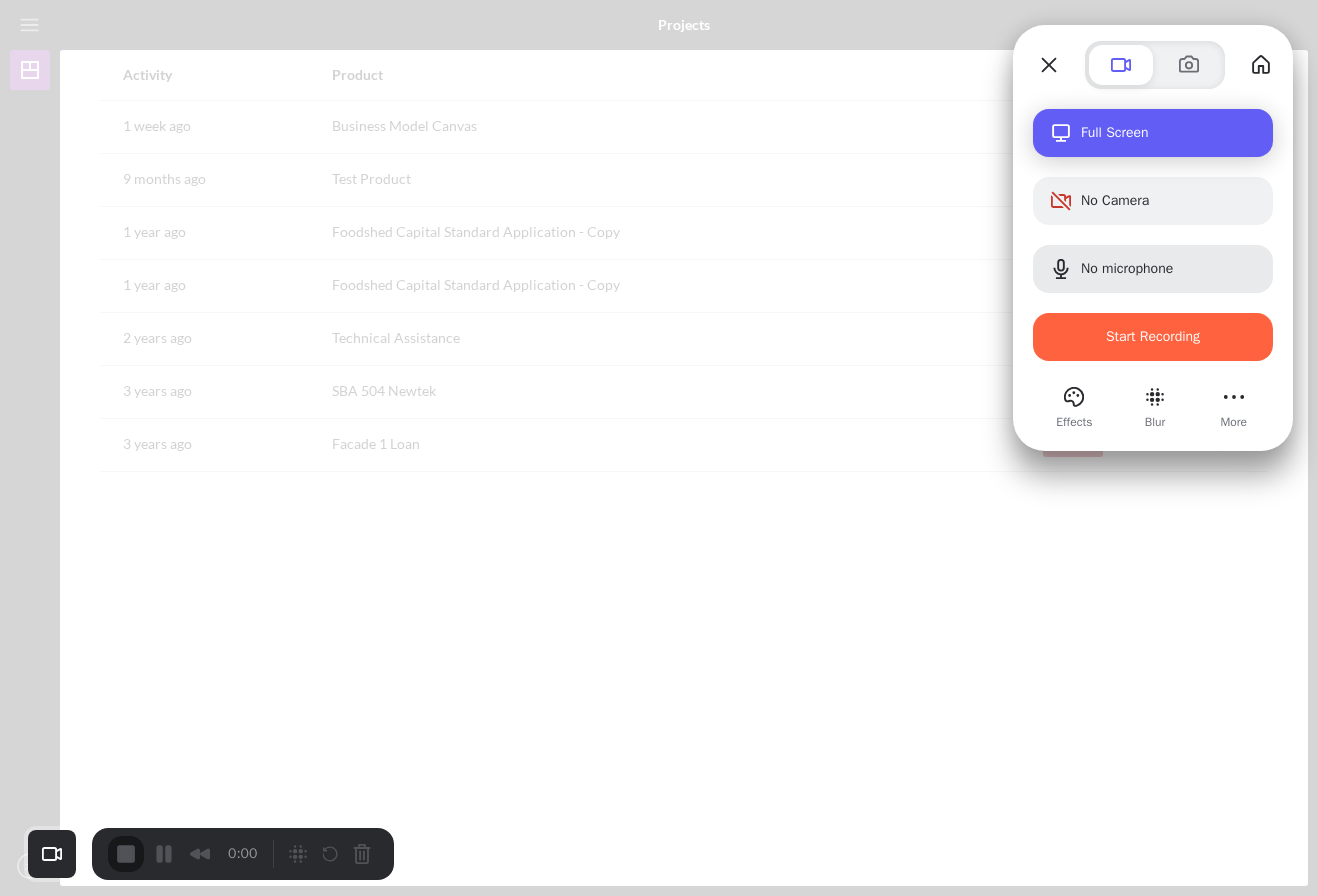 type 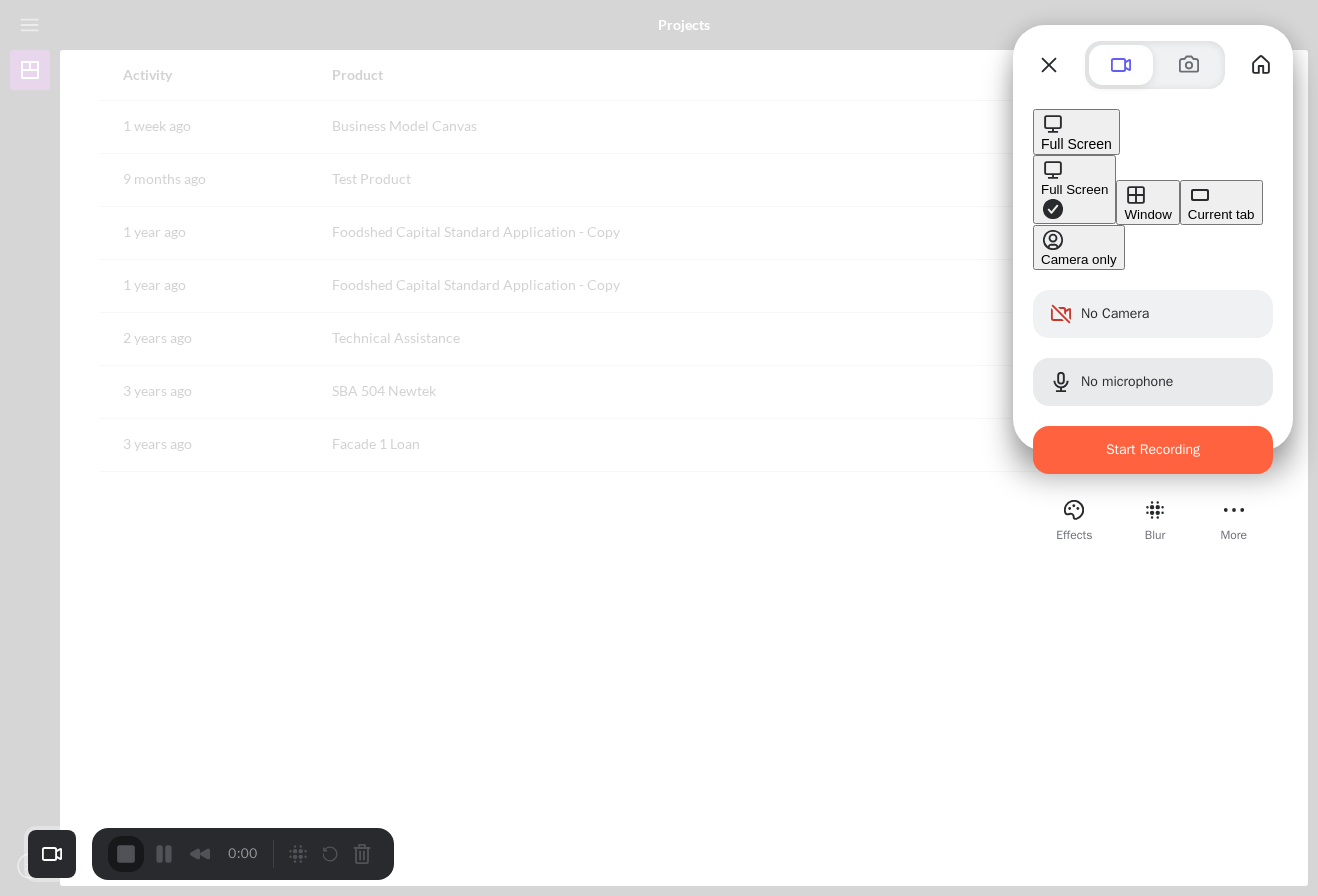 click on "Full Screen" at bounding box center [1074, 189] 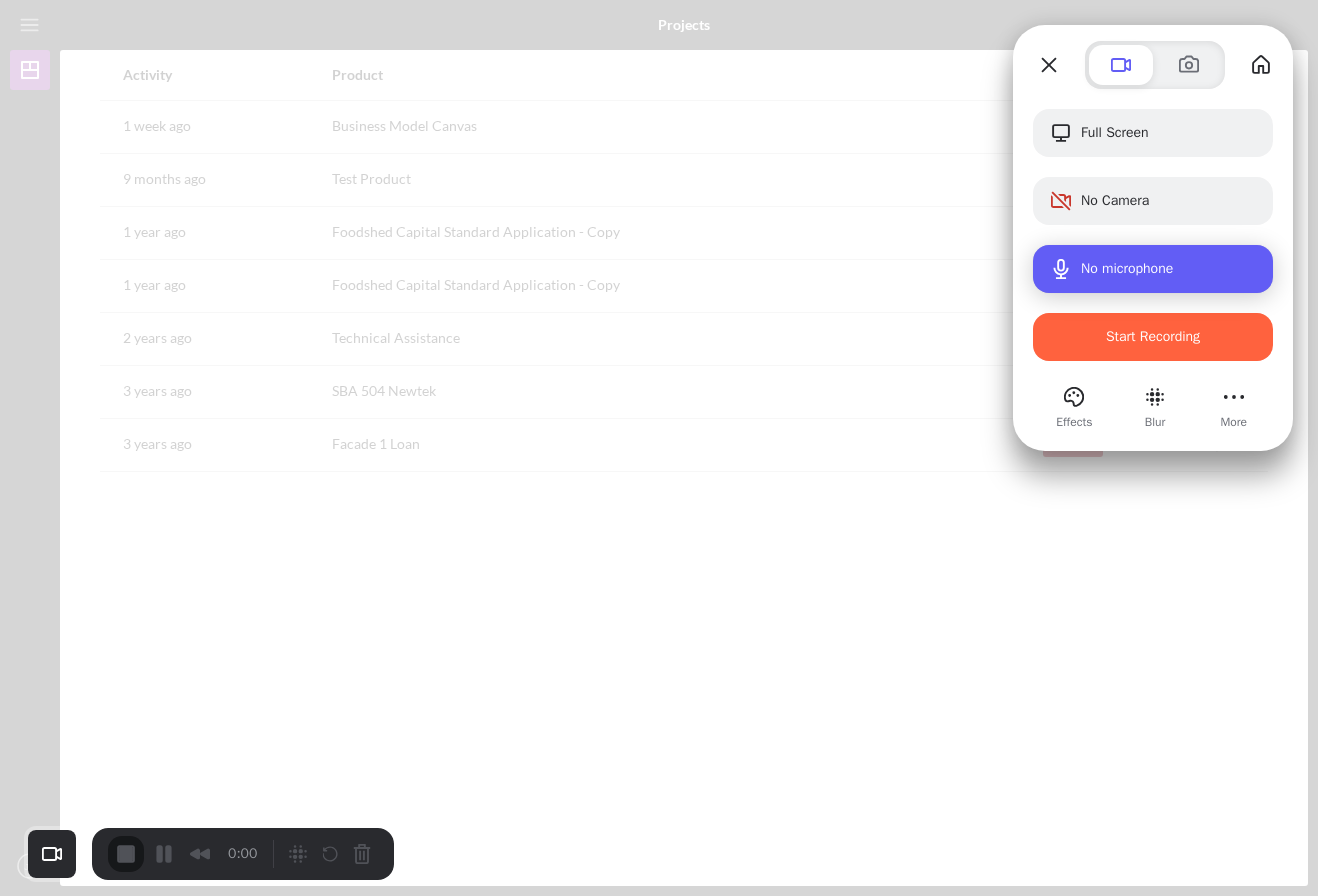 click on "No microphone" at bounding box center [1153, 269] 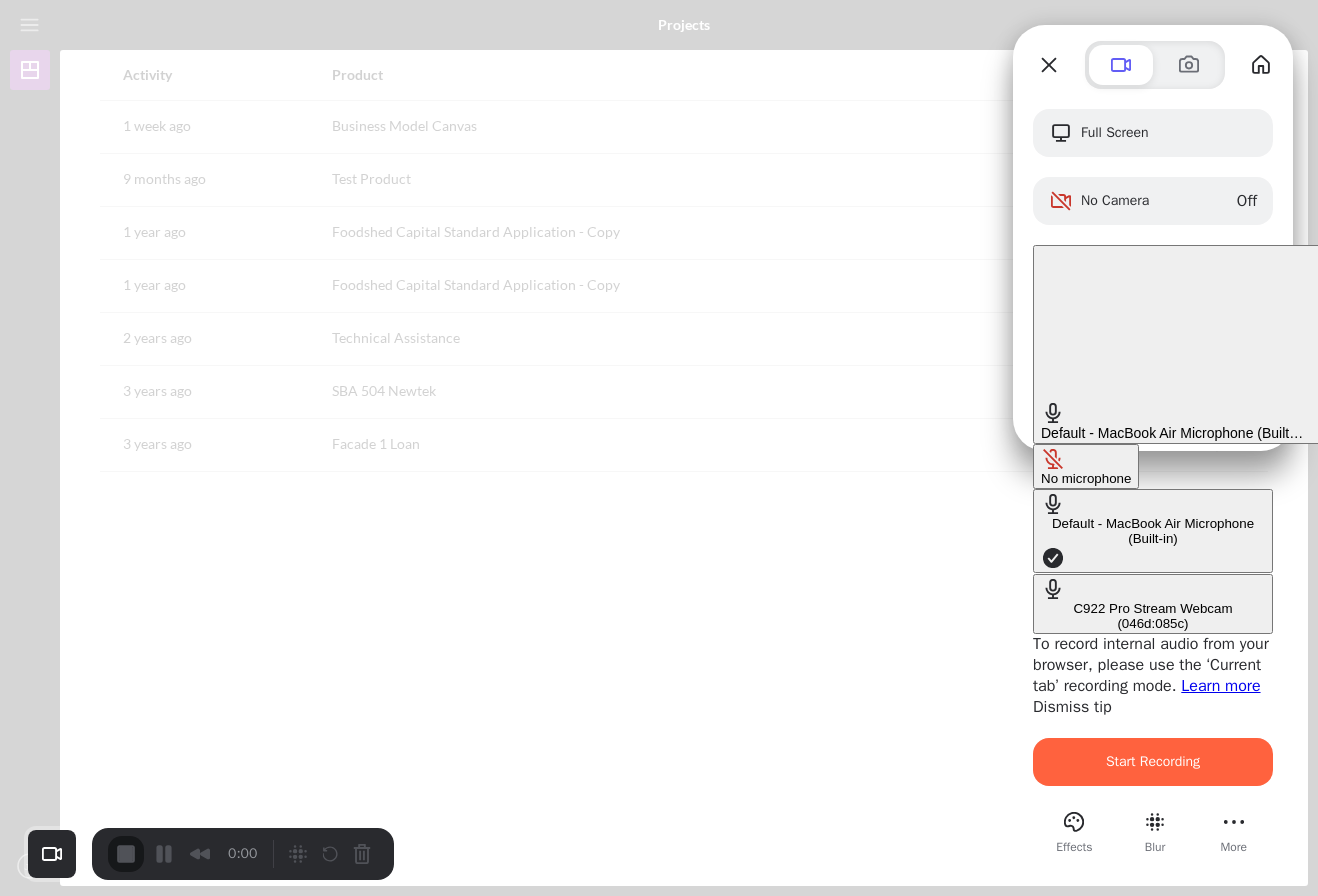 click on "Start Recording" at bounding box center (1153, 762) 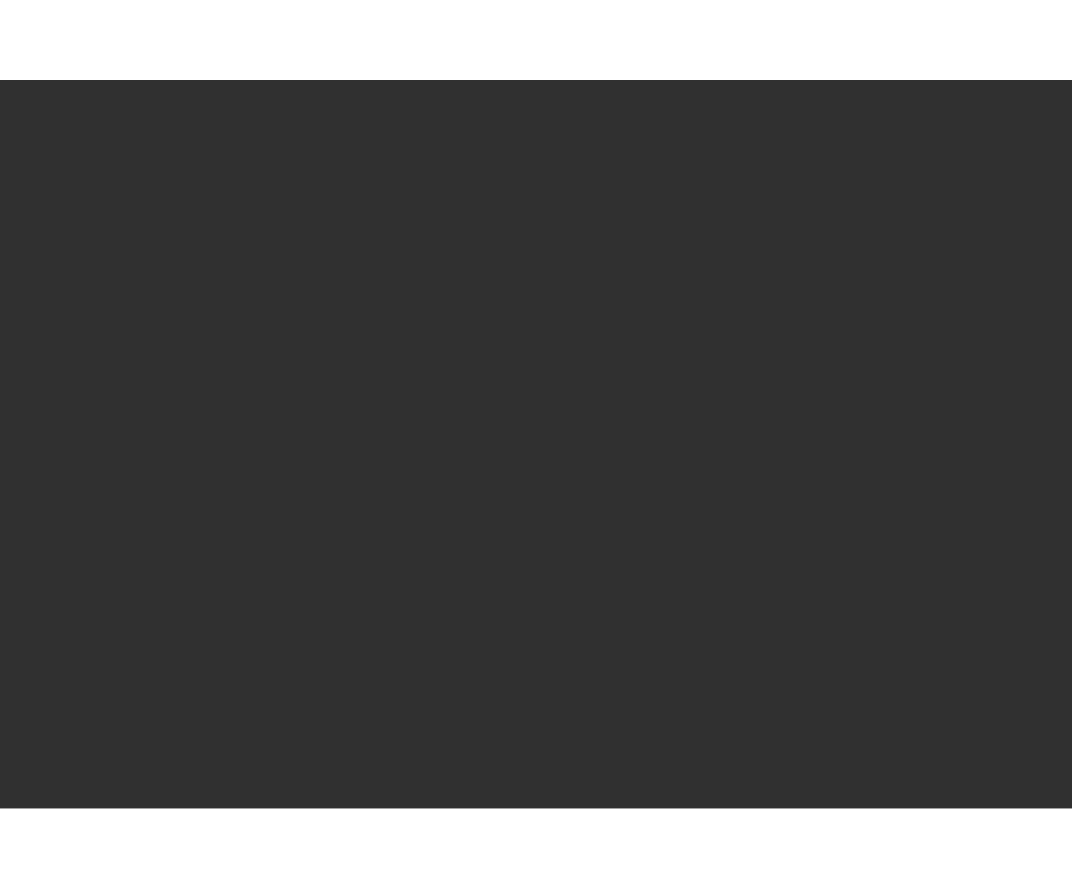 scroll, scrollTop: 0, scrollLeft: 0, axis: both 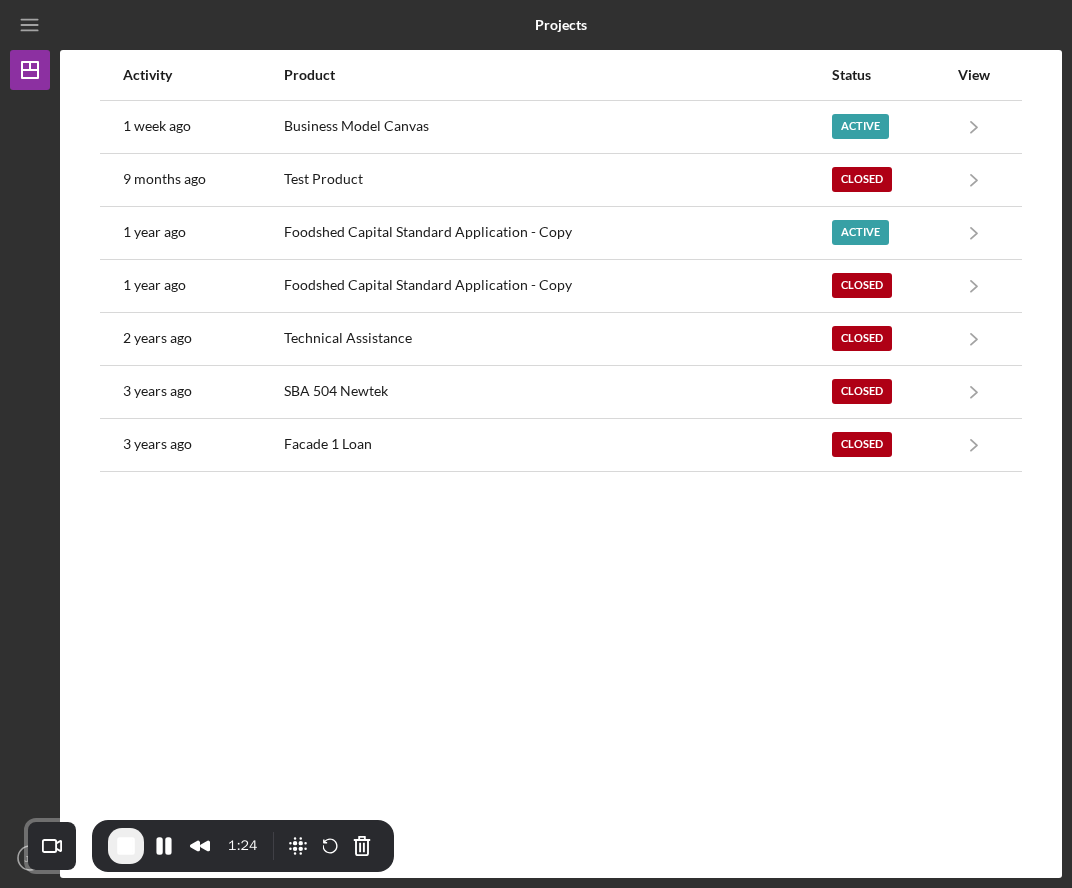 click on "Activity Product Status View 1 week ago Business Model Canvas Active Icon/Navigate Business Model Canvas Icon/Navigate 9 months ago Test Product Closed Icon/Navigate Test Product Icon/Navigate 1 year ago Foodshed Capital Standard Application - Copy Active Icon/Navigate Foodshed Capital Standard Application - Copy Icon/Navigate 1 year ago Foodshed Capital Standard Application - Copy Closed Icon/Navigate Foodshed Capital Standard Application - Copy Icon/Navigate 2 years ago Technical Assistance Closed Icon/Navigate Technical Assistance Icon/Navigate 3 years ago SBA 504 Newtek Closed Icon/Navigate SBA 504 Newtek Icon/Navigate 3 years ago Facade 1 Loan Closed Icon/Navigate Facade 1 Loan Icon/Navigate" at bounding box center [561, 464] 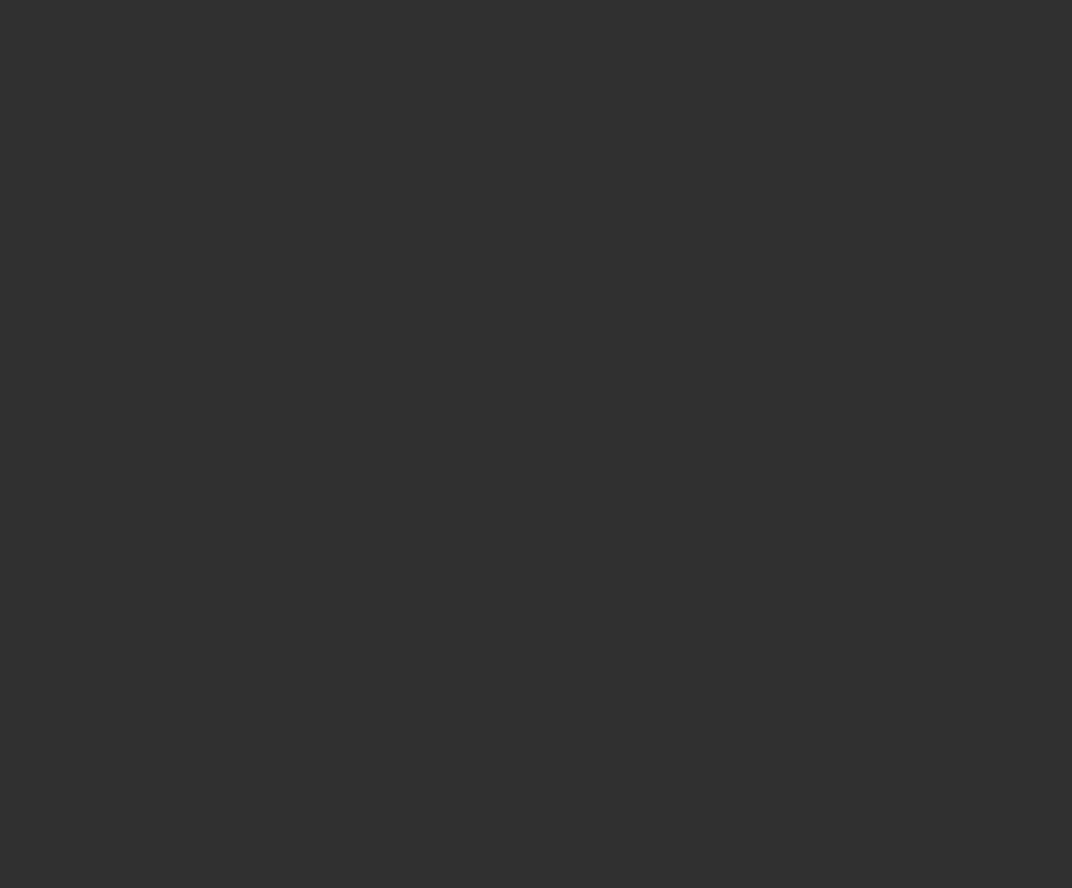 scroll, scrollTop: 0, scrollLeft: 0, axis: both 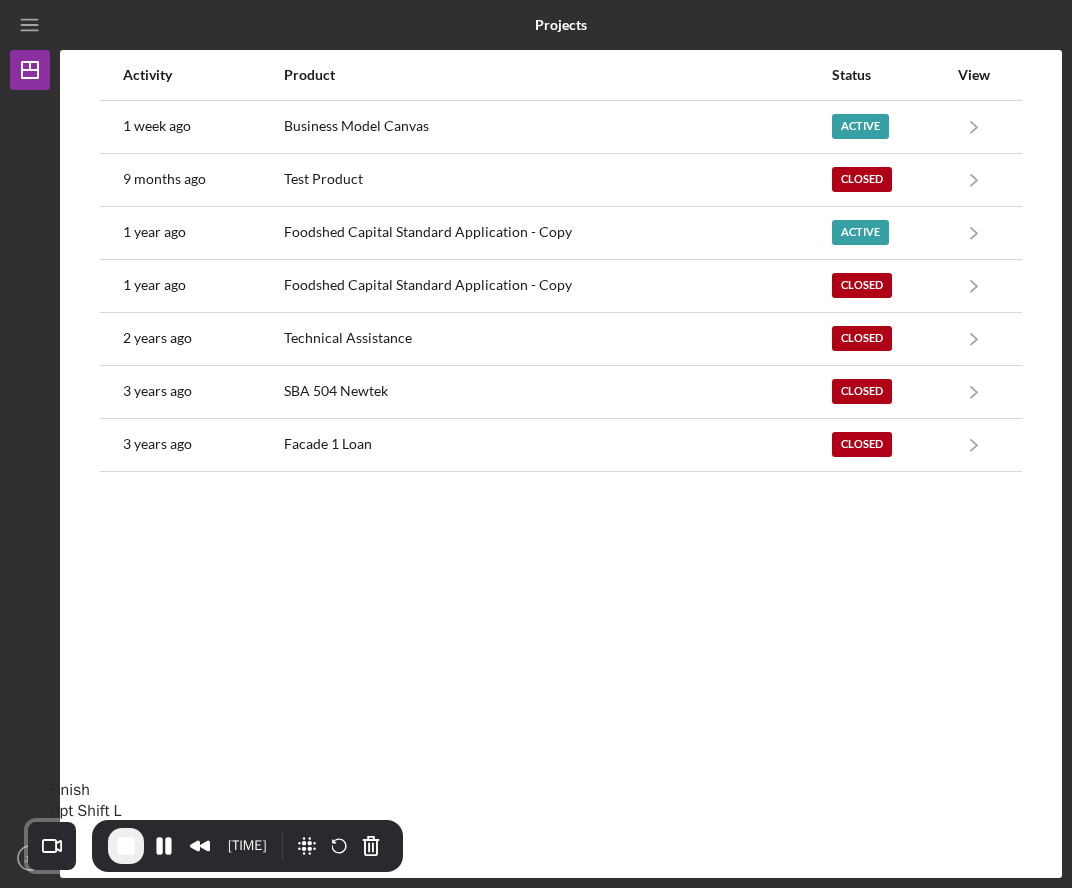 click at bounding box center (126, 846) 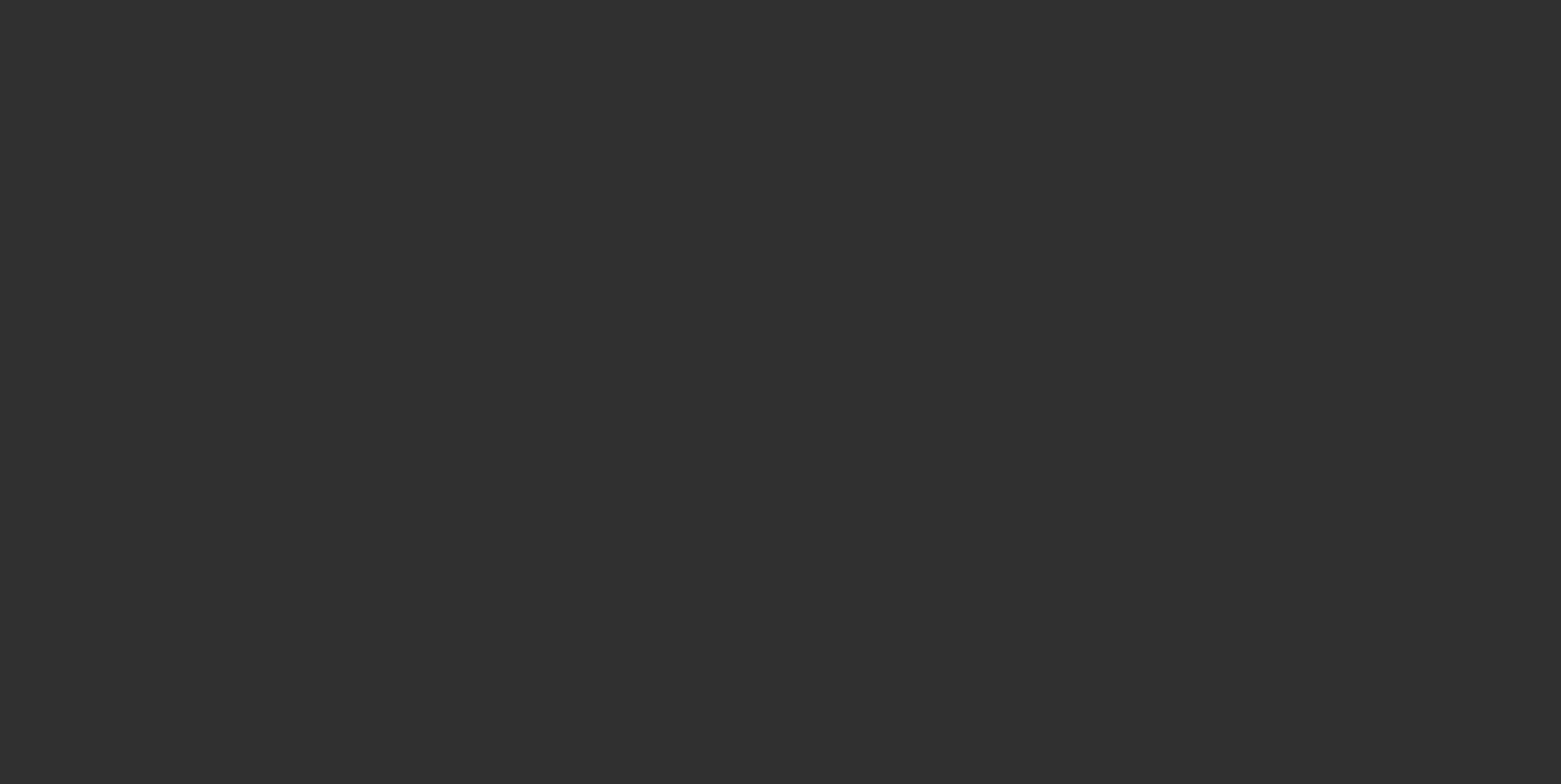 scroll, scrollTop: 0, scrollLeft: 0, axis: both 